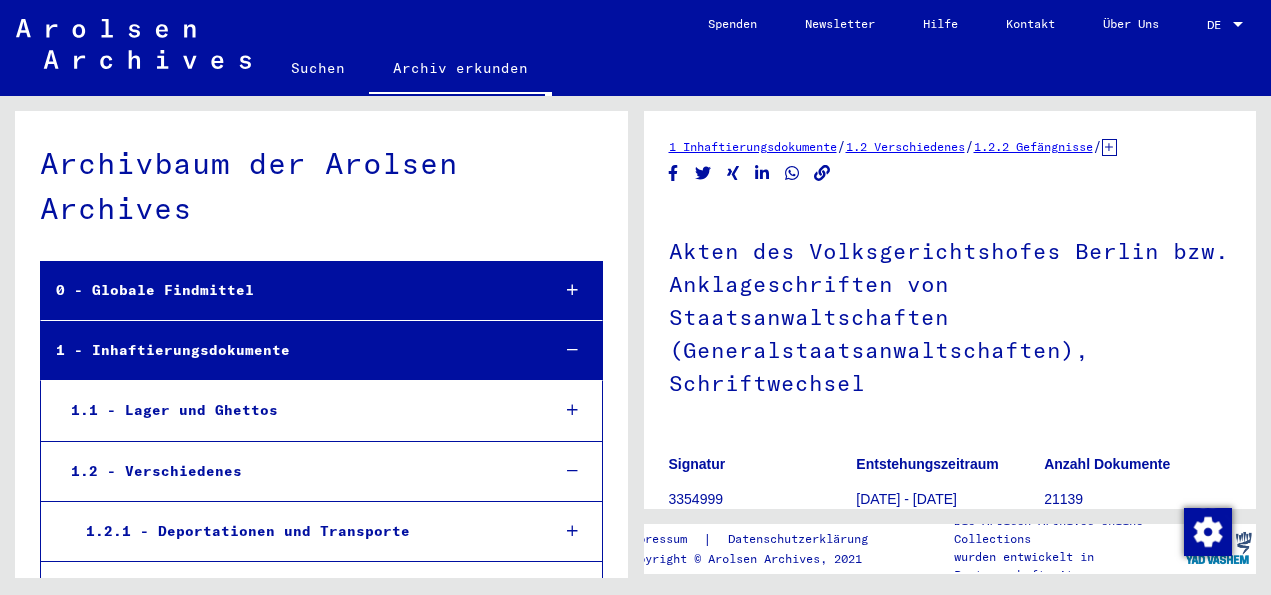 scroll, scrollTop: 0, scrollLeft: 0, axis: both 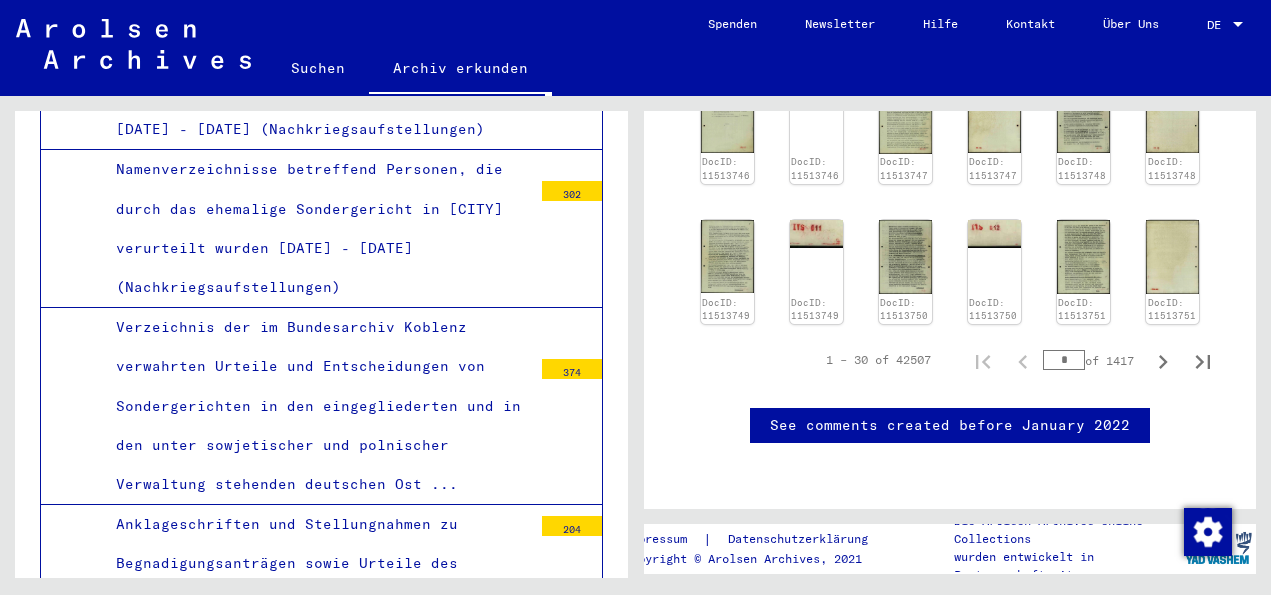 click on "Verzeichnis der im Bundesarchiv Koblenz verwahrten Urteile und Entscheidungen von Sondergerichten in den eingegliederten und in den unter sowjetischer und polnischer Verwaltung stehenden deutschen Ost ..." at bounding box center [316, 406] 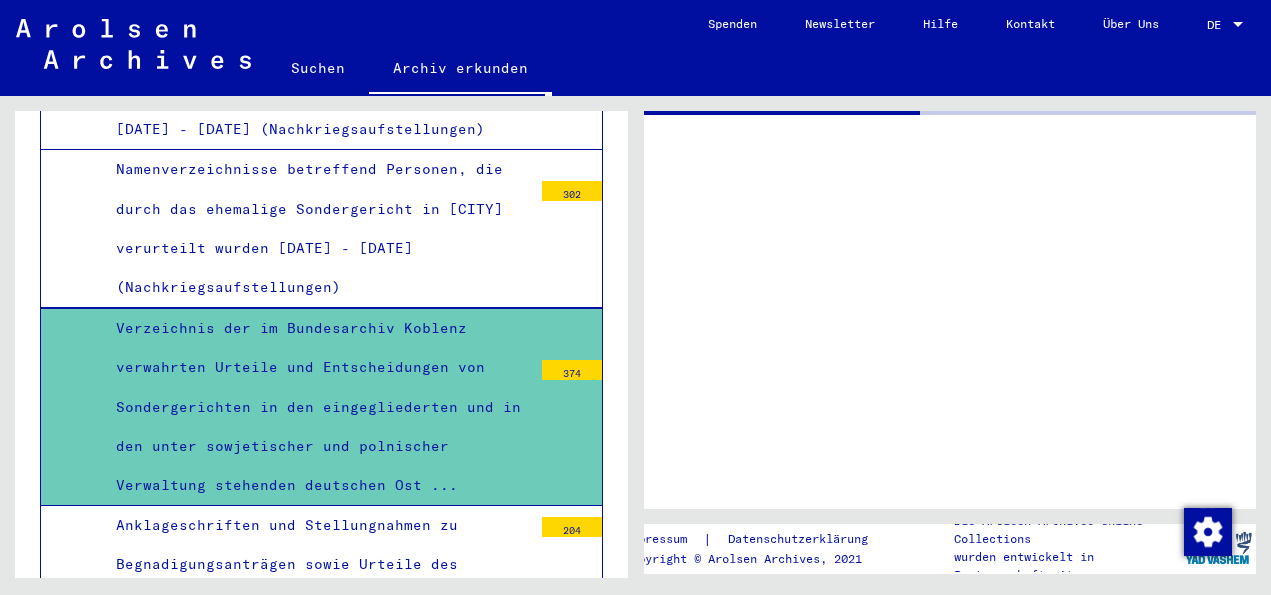 scroll, scrollTop: 0, scrollLeft: 0, axis: both 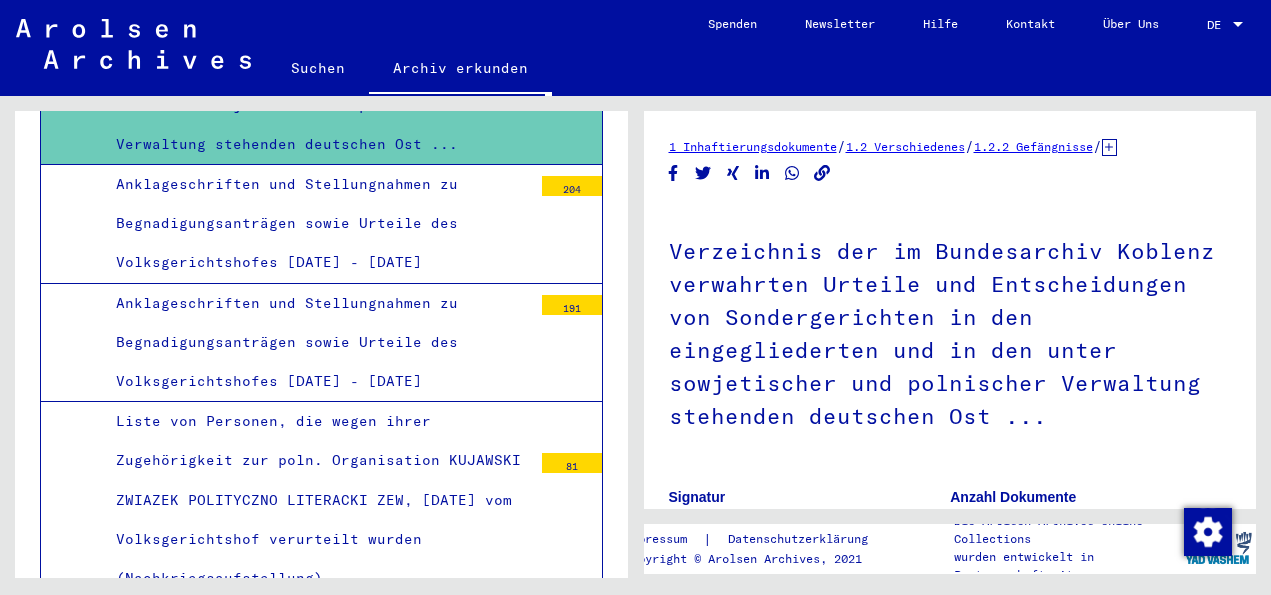 click on "204" at bounding box center [572, 186] 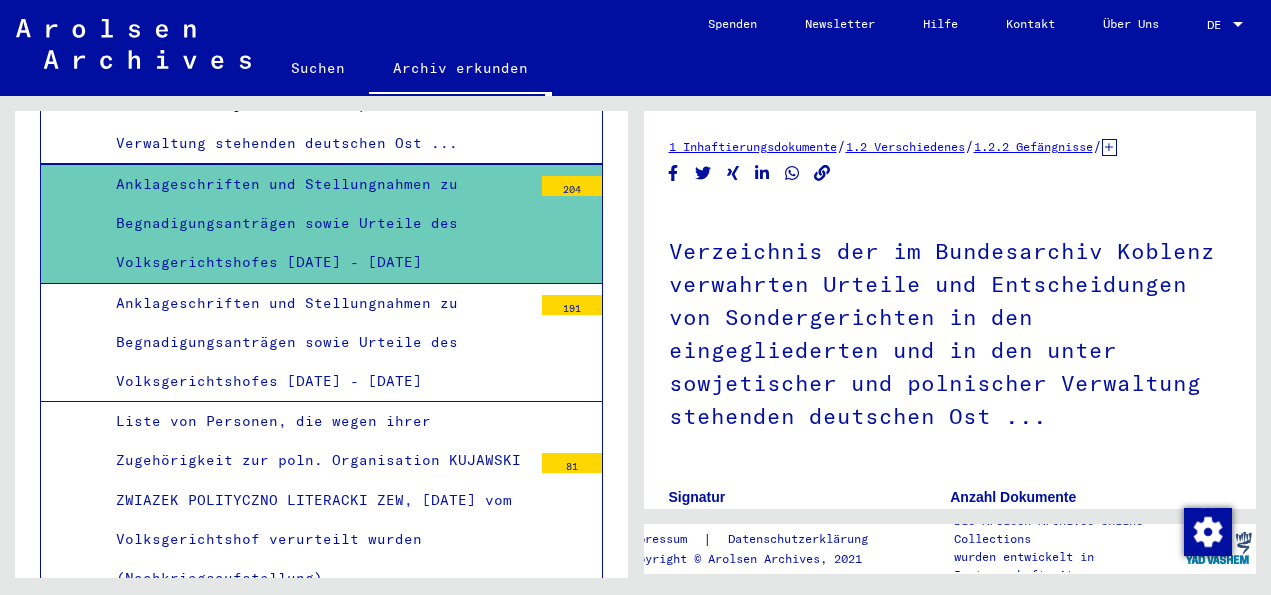 scroll, scrollTop: 1448, scrollLeft: 0, axis: vertical 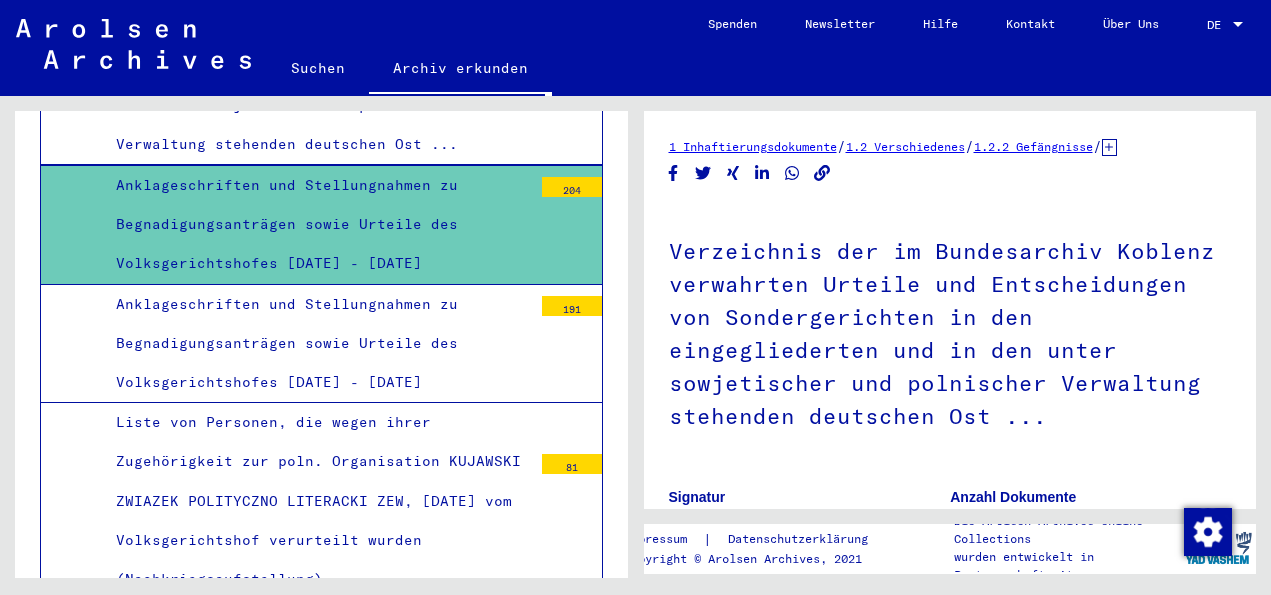 click on "Anklageschriften und Stellungnahmen zu Begnadigungsanträgen sowie Urteile des Volksgerichtshofes  [DATE] - [DATE]" at bounding box center [316, 225] 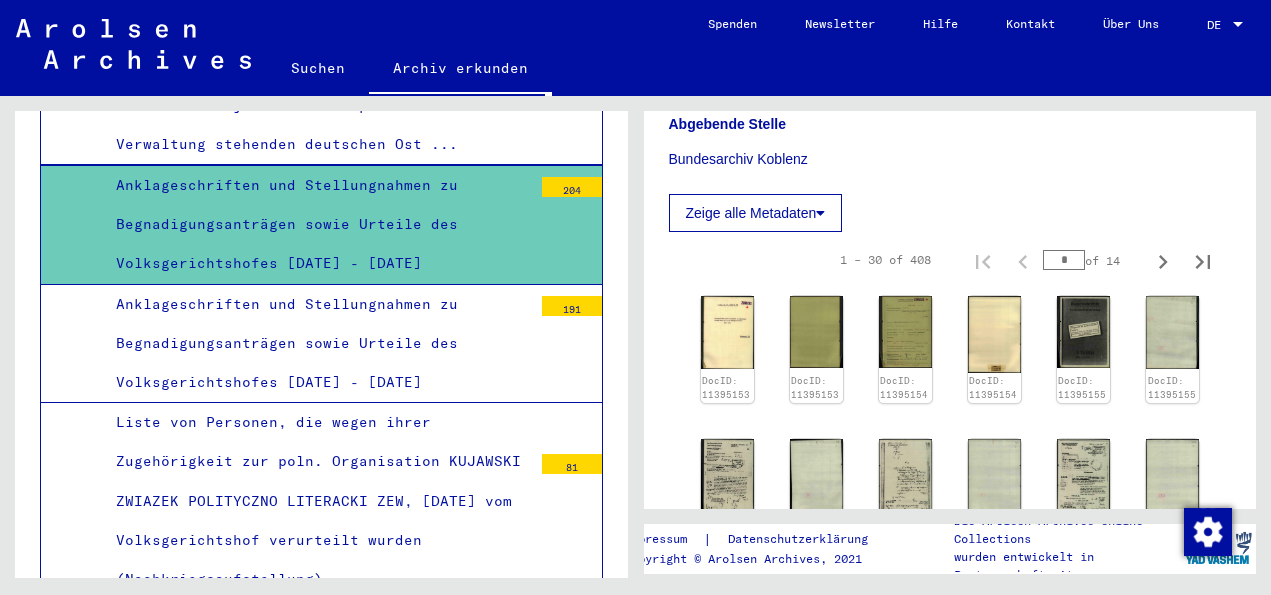 scroll, scrollTop: 658, scrollLeft: 0, axis: vertical 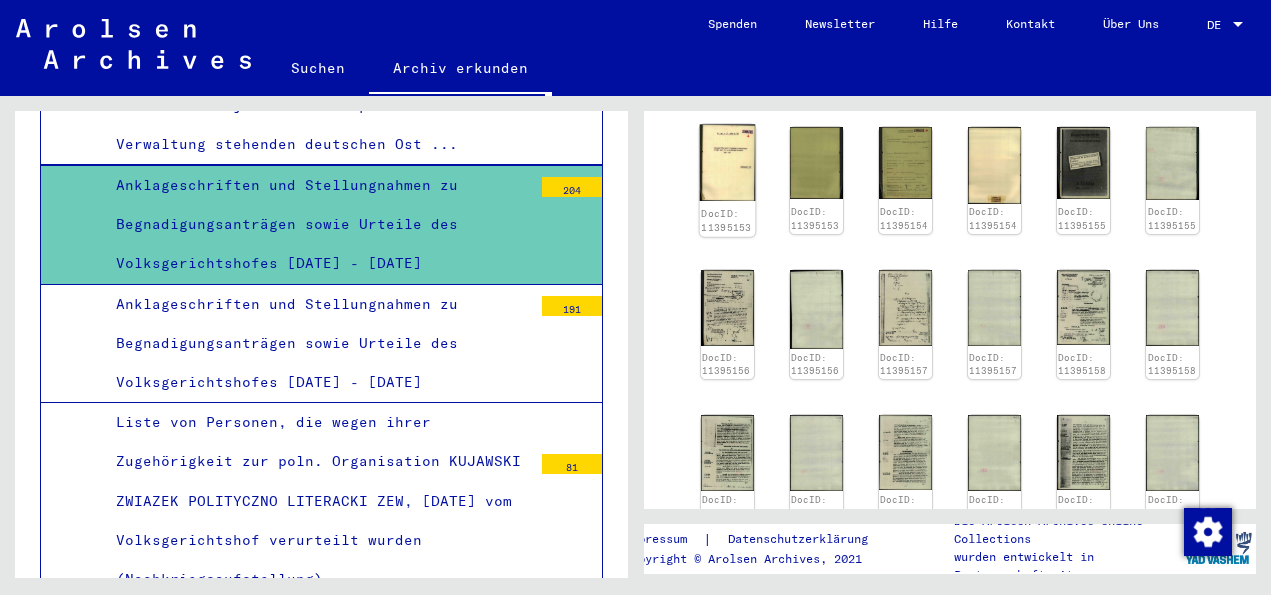 click 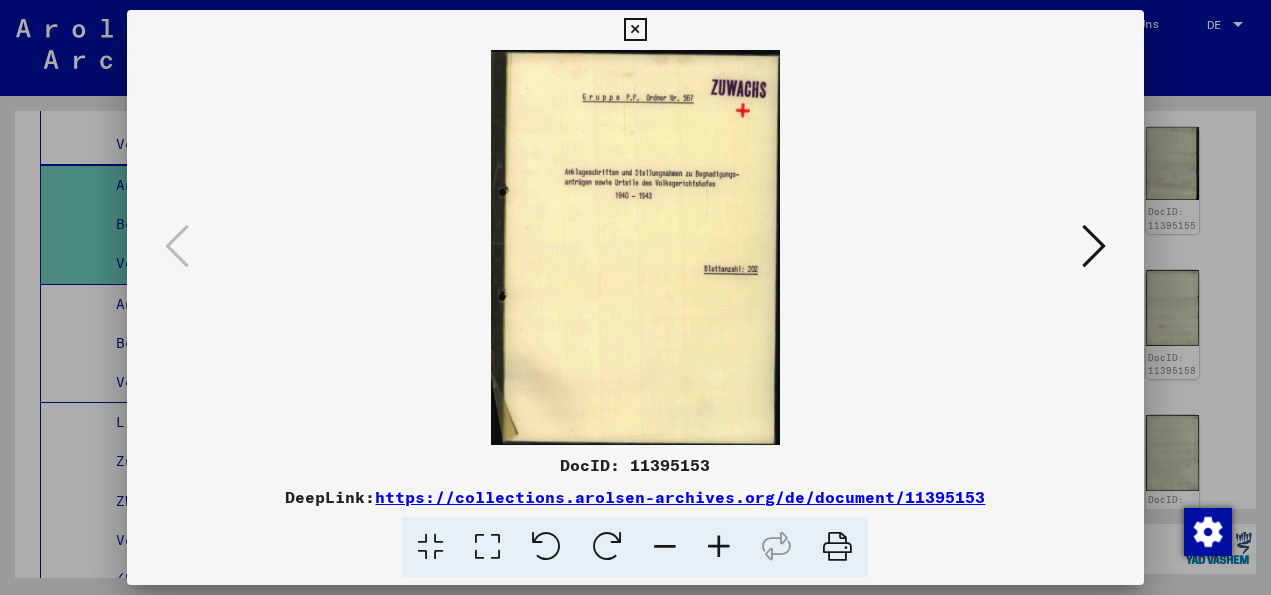 click at bounding box center [635, 247] 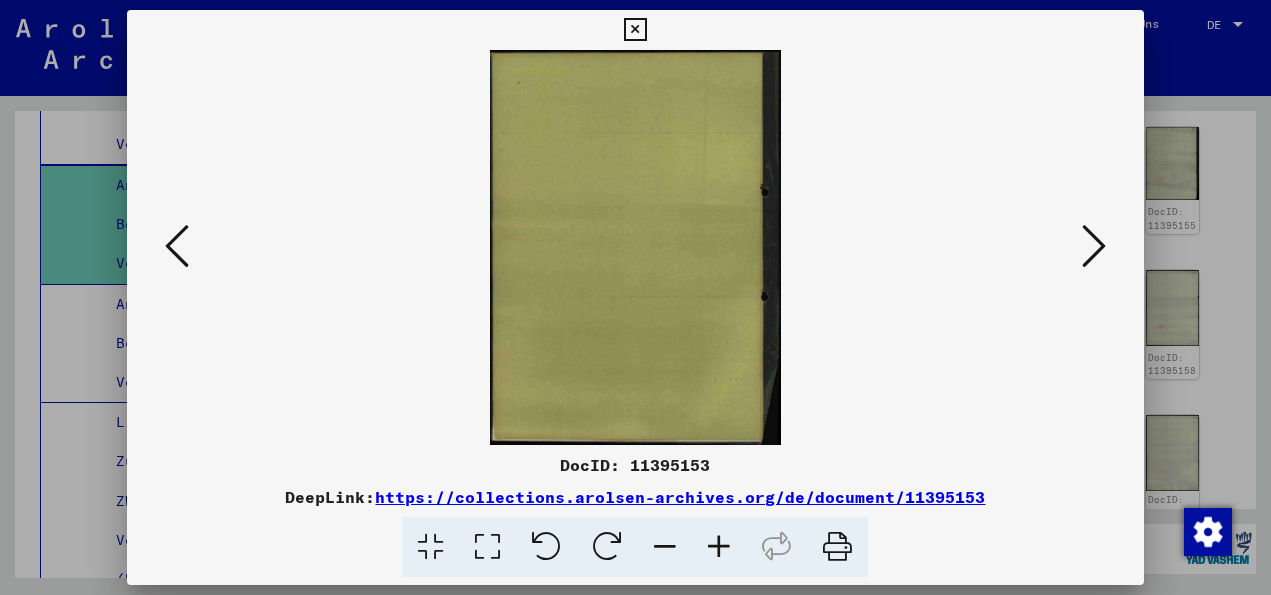 click at bounding box center (1094, 246) 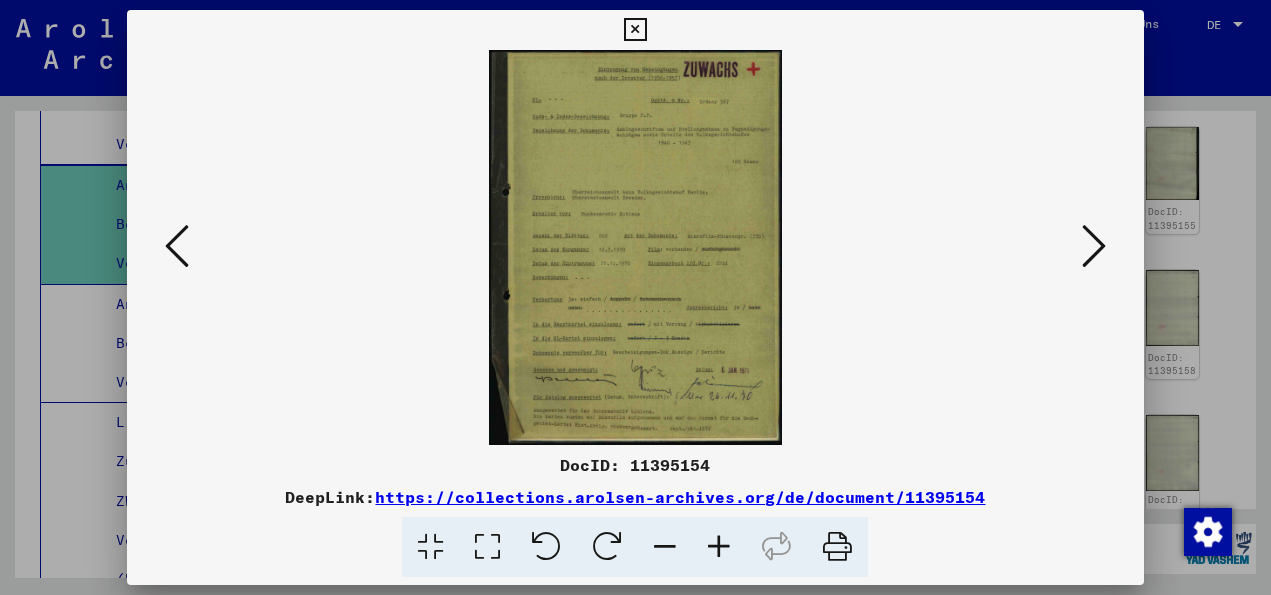 click at bounding box center (719, 547) 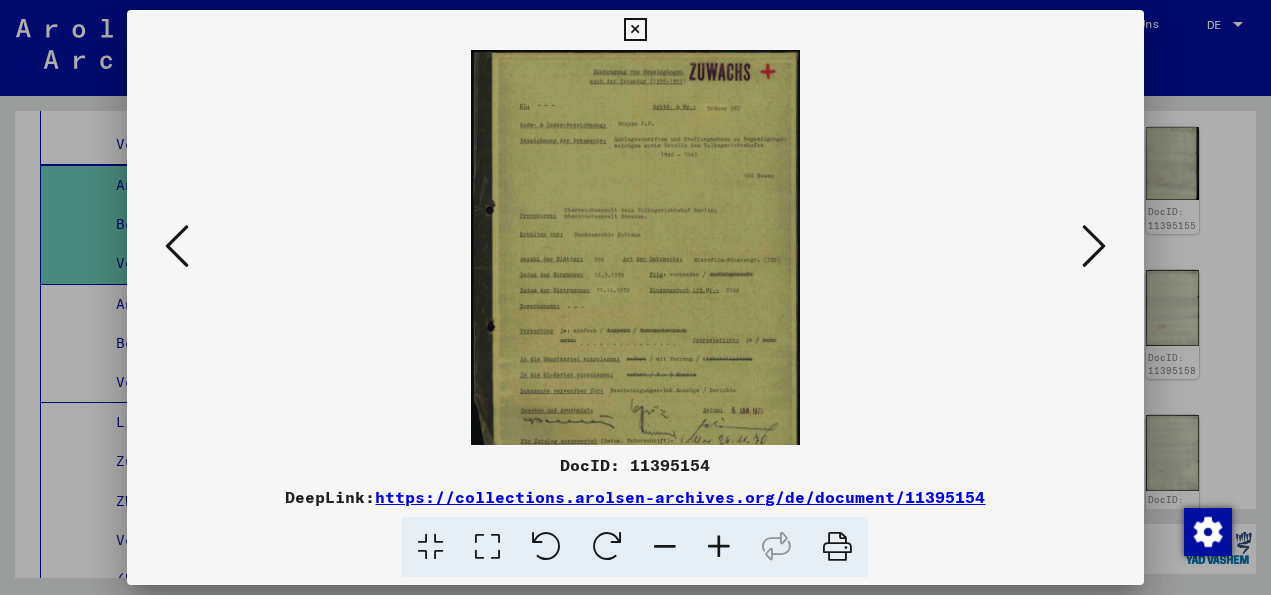 click at bounding box center [719, 547] 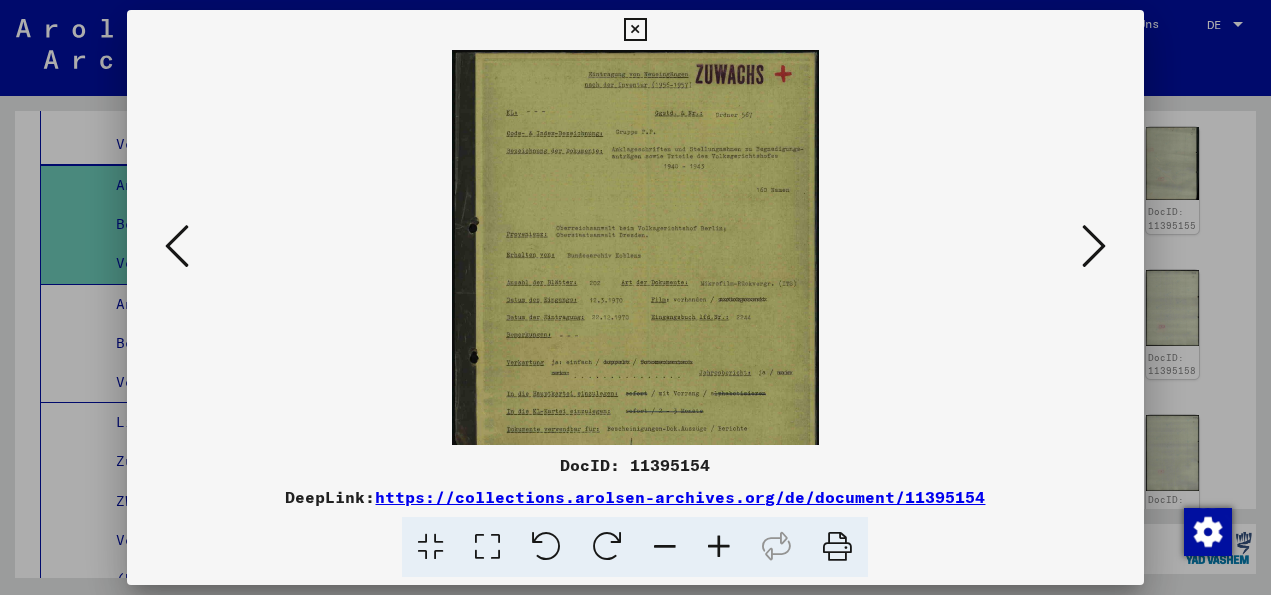 click at bounding box center (1094, 246) 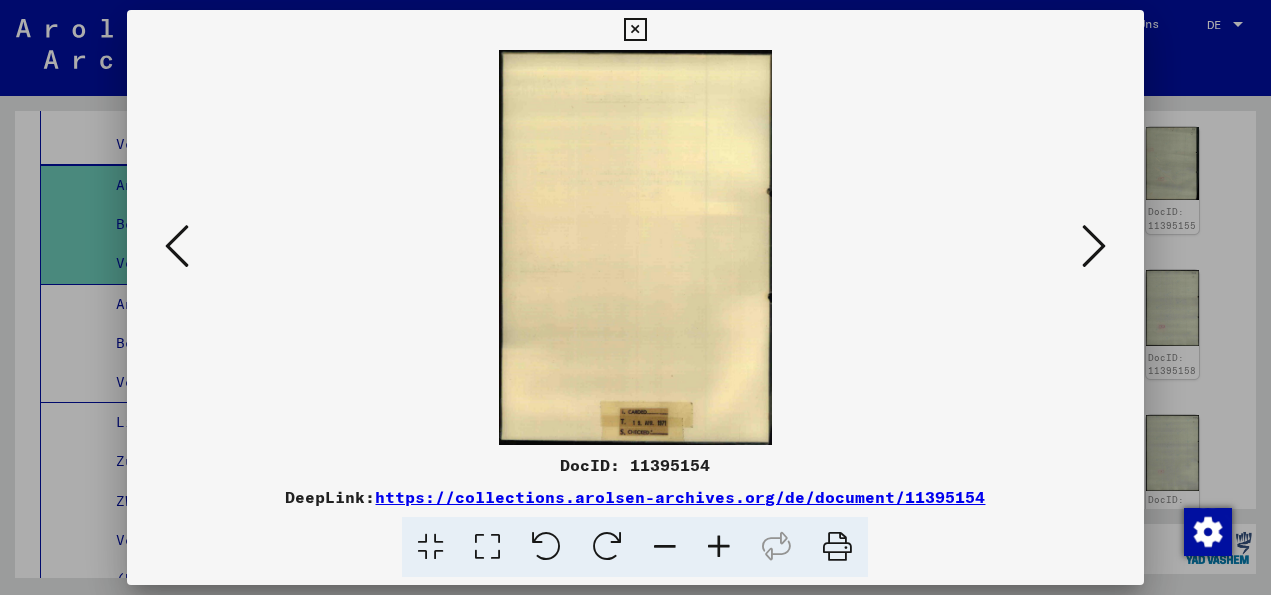 click at bounding box center [1094, 246] 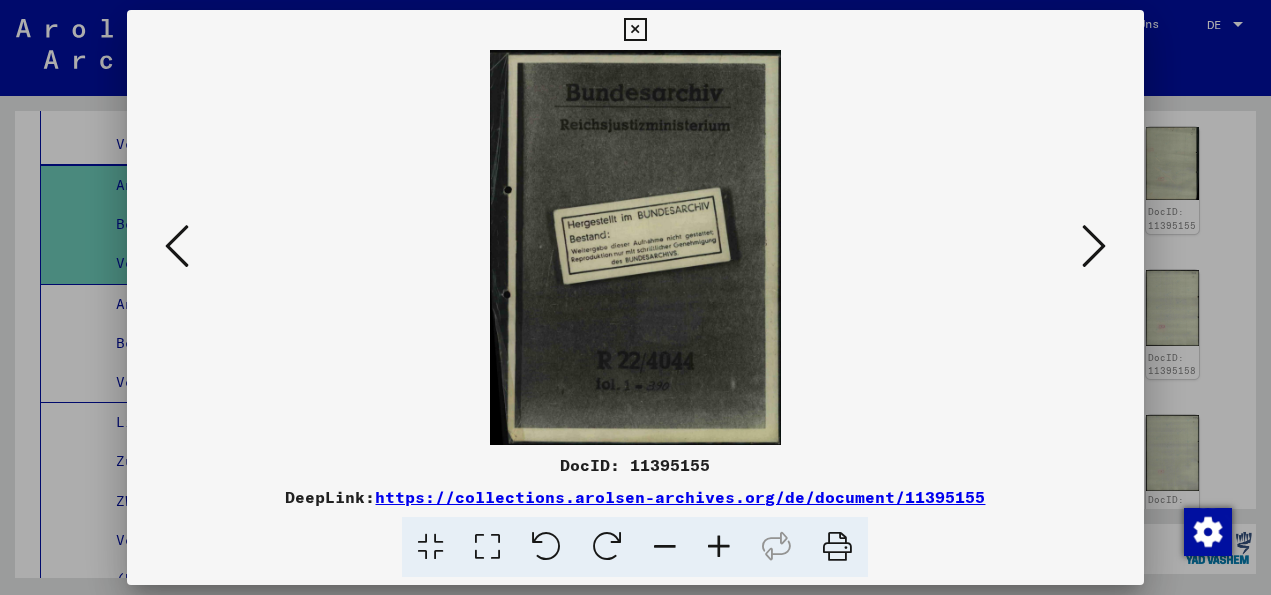 click at bounding box center [1094, 246] 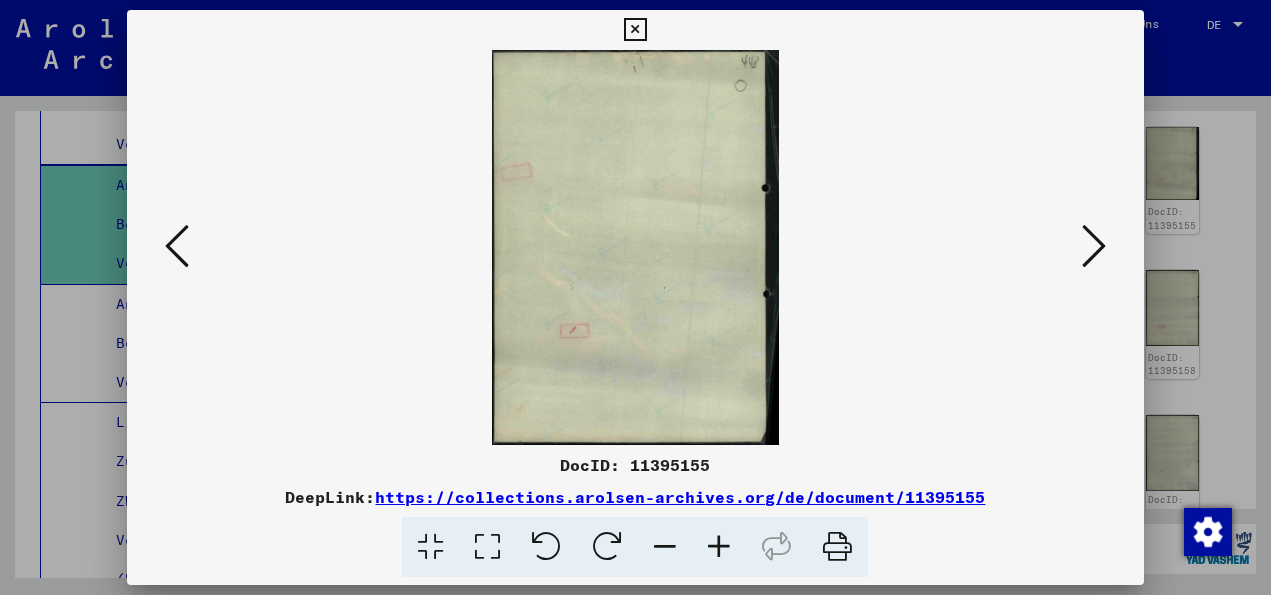 click at bounding box center [1094, 246] 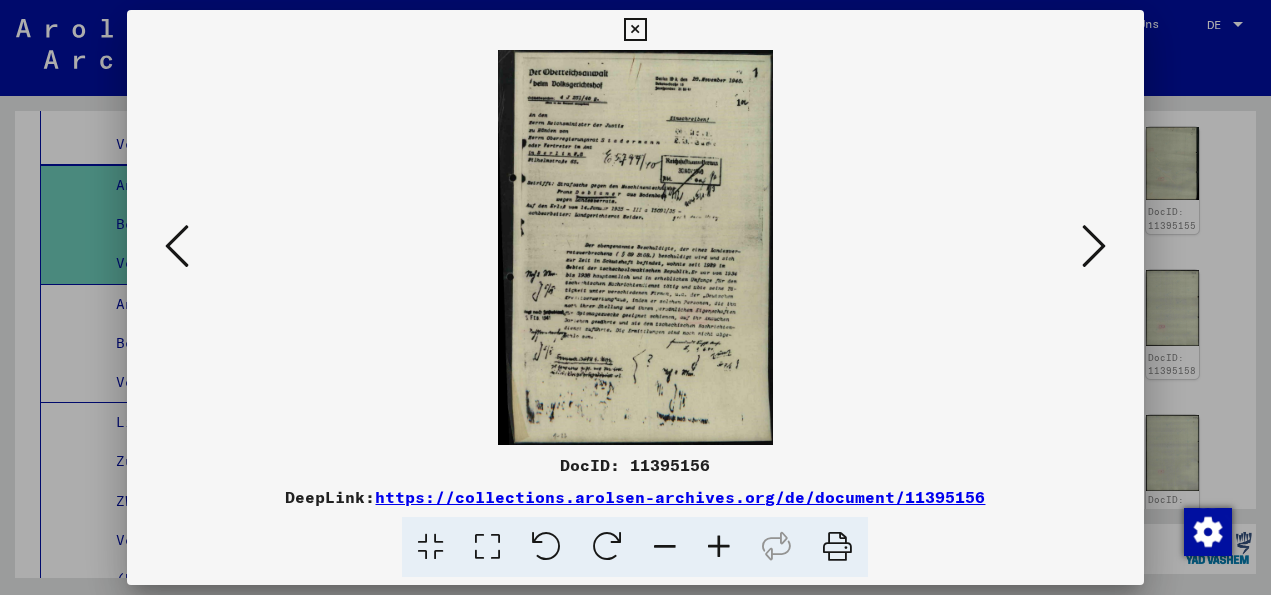 click at bounding box center (1094, 246) 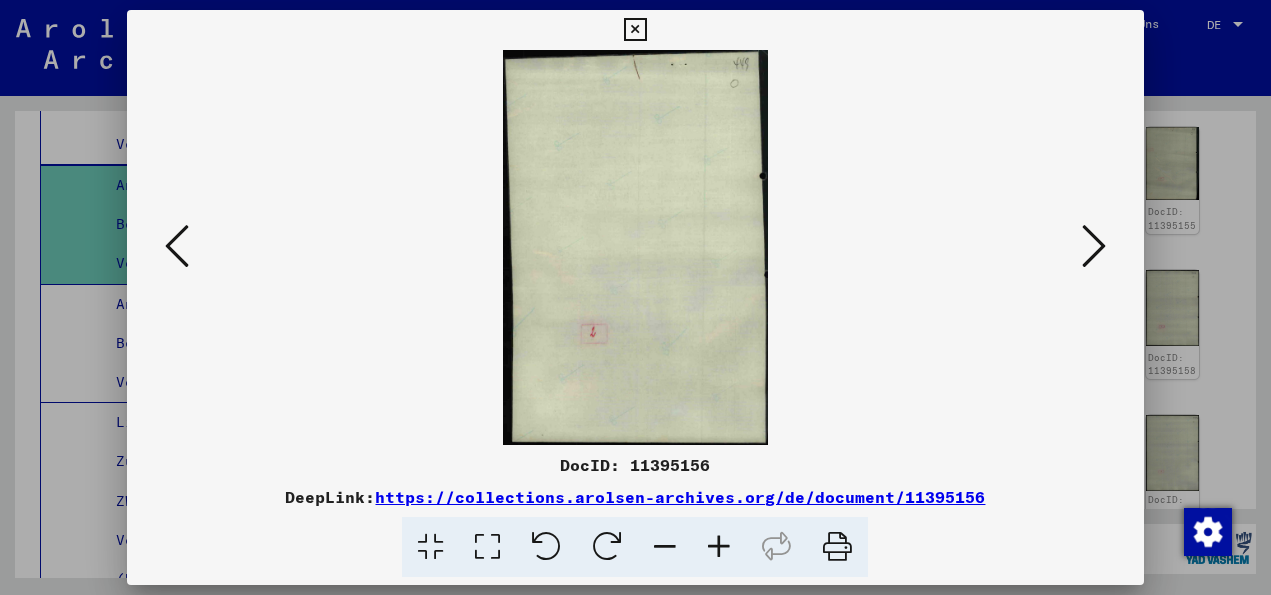 click at bounding box center (1094, 246) 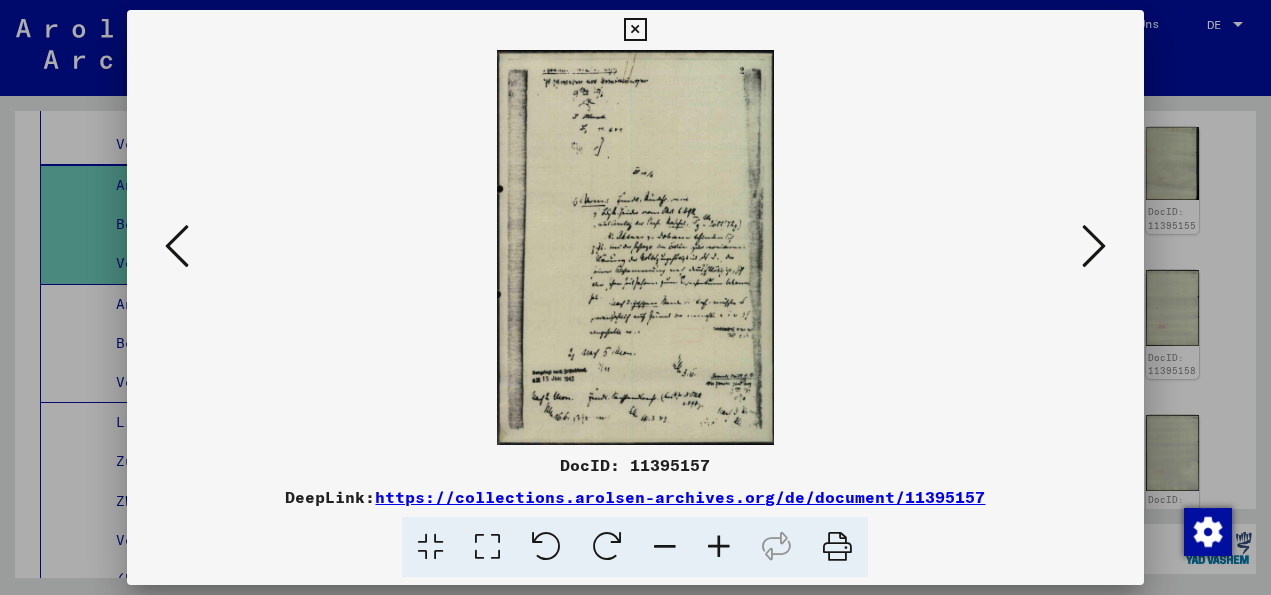 click at bounding box center [1094, 246] 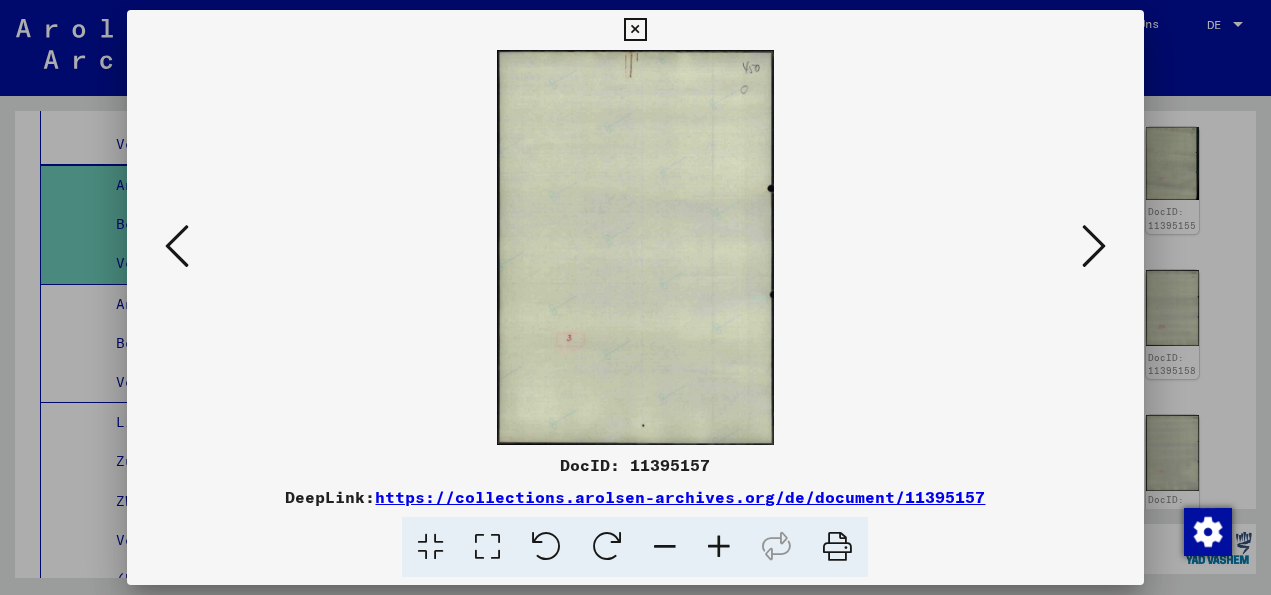 click at bounding box center [1094, 246] 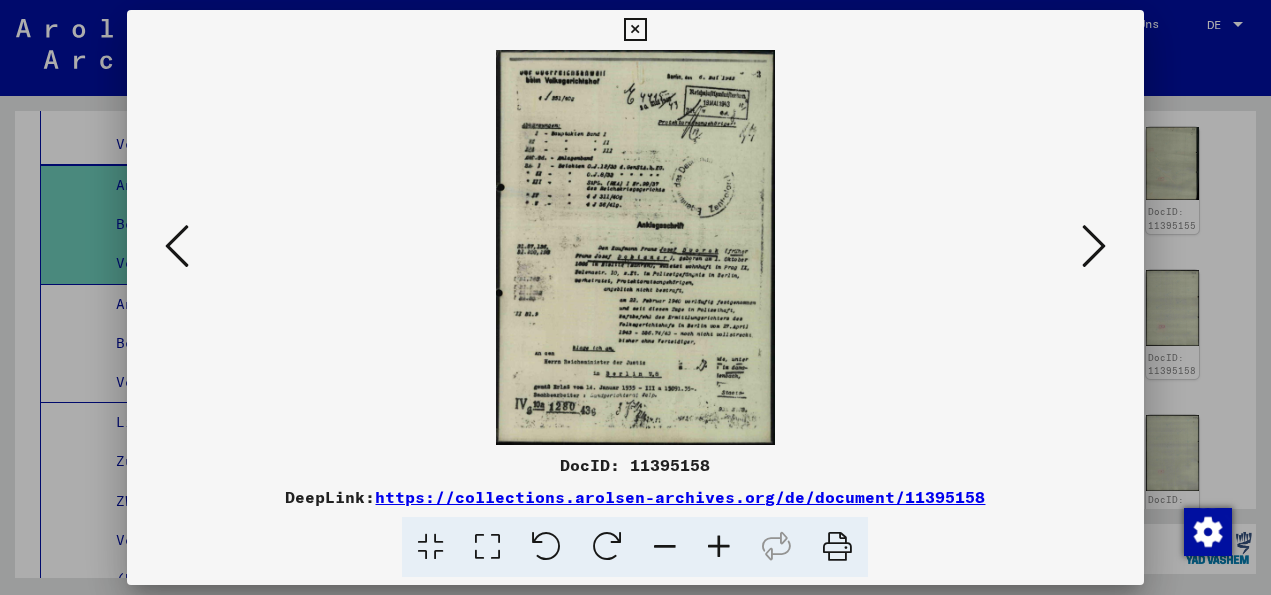 click at bounding box center (1094, 246) 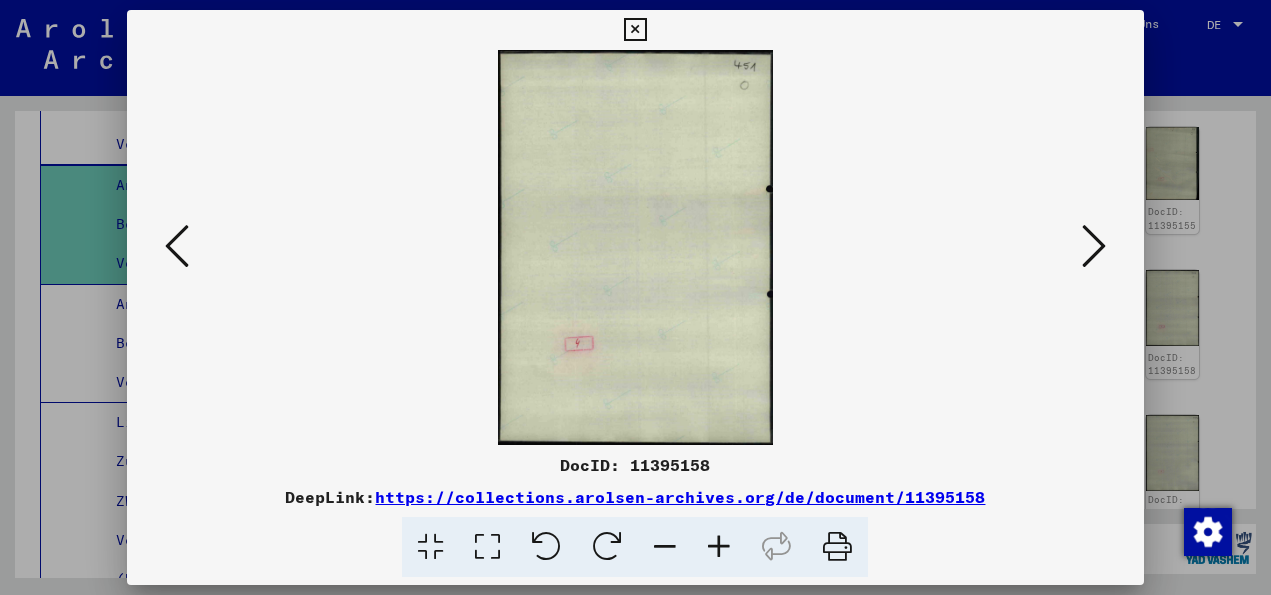 click at bounding box center (1094, 246) 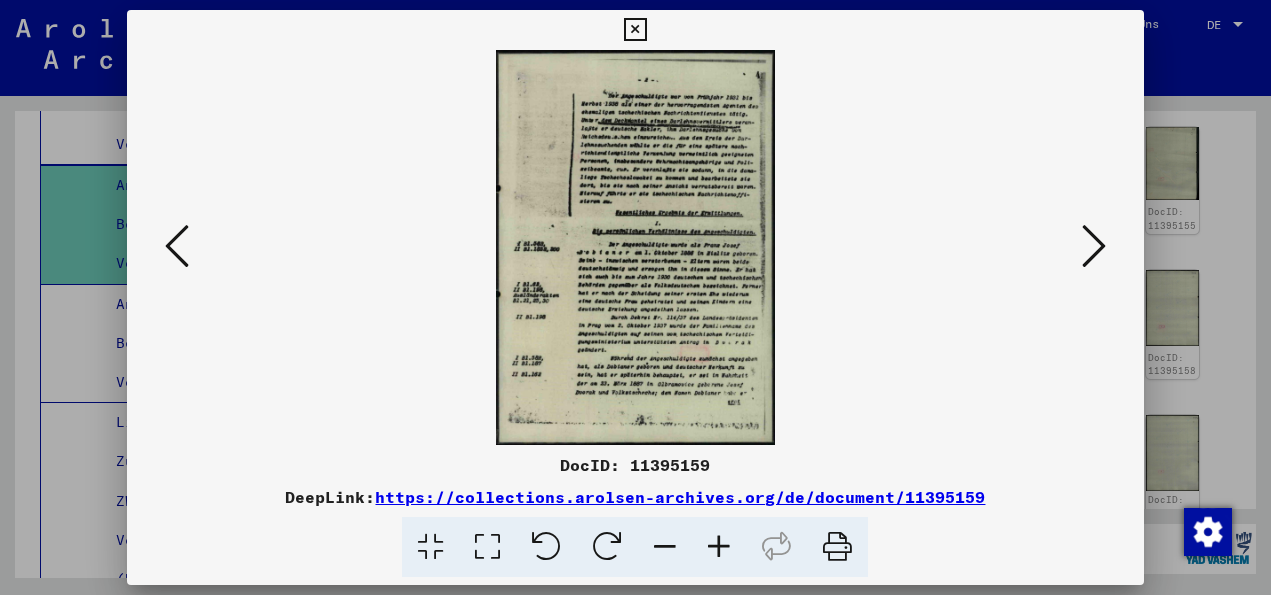 click at bounding box center (1094, 246) 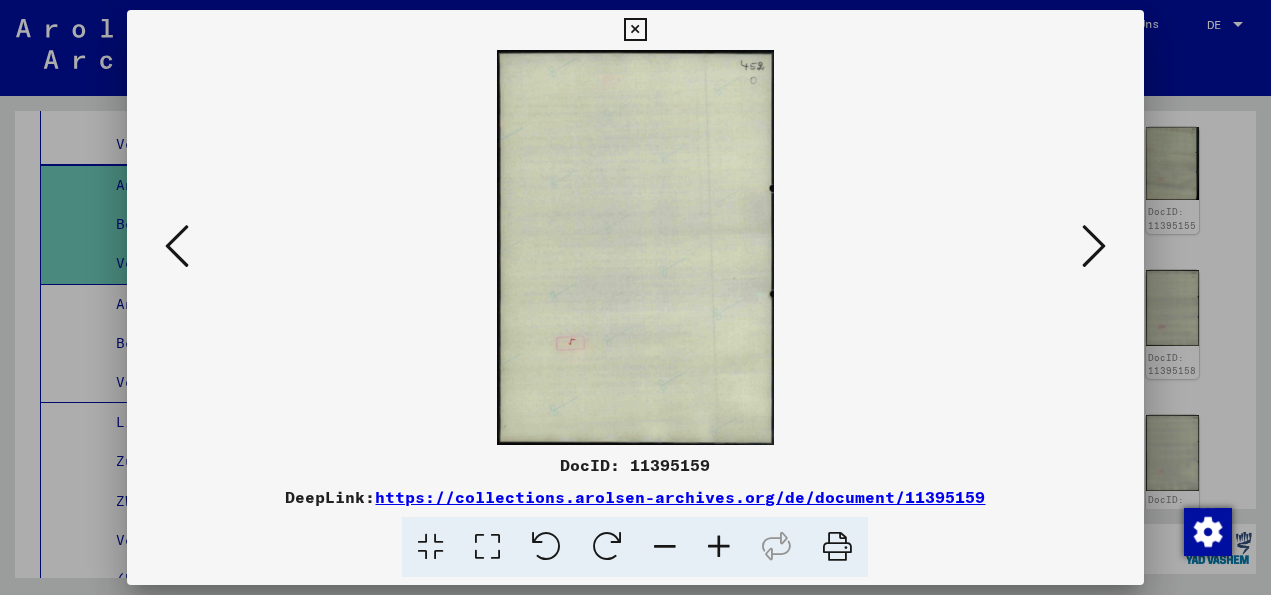 click at bounding box center [1094, 246] 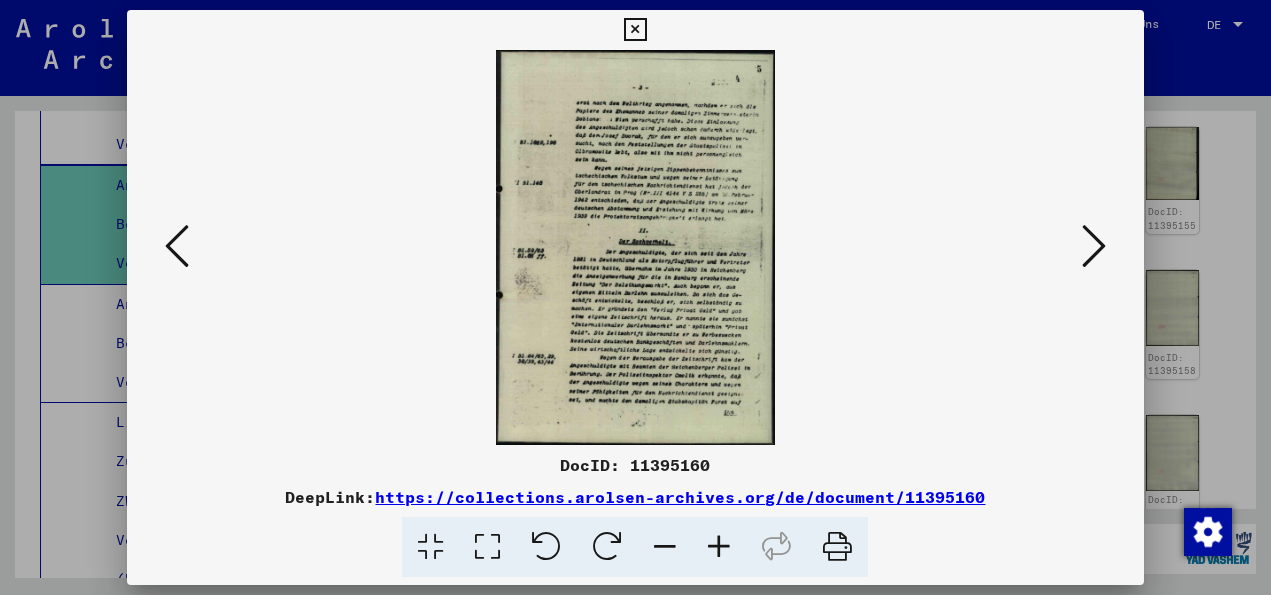 click at bounding box center (1094, 246) 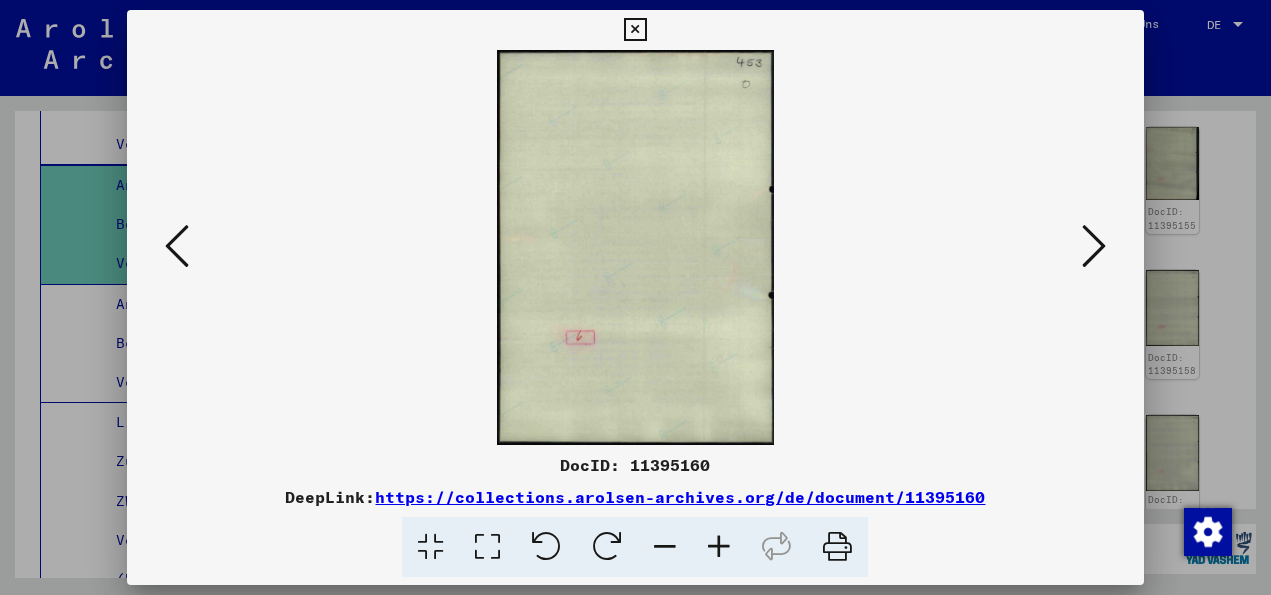 click at bounding box center [1094, 246] 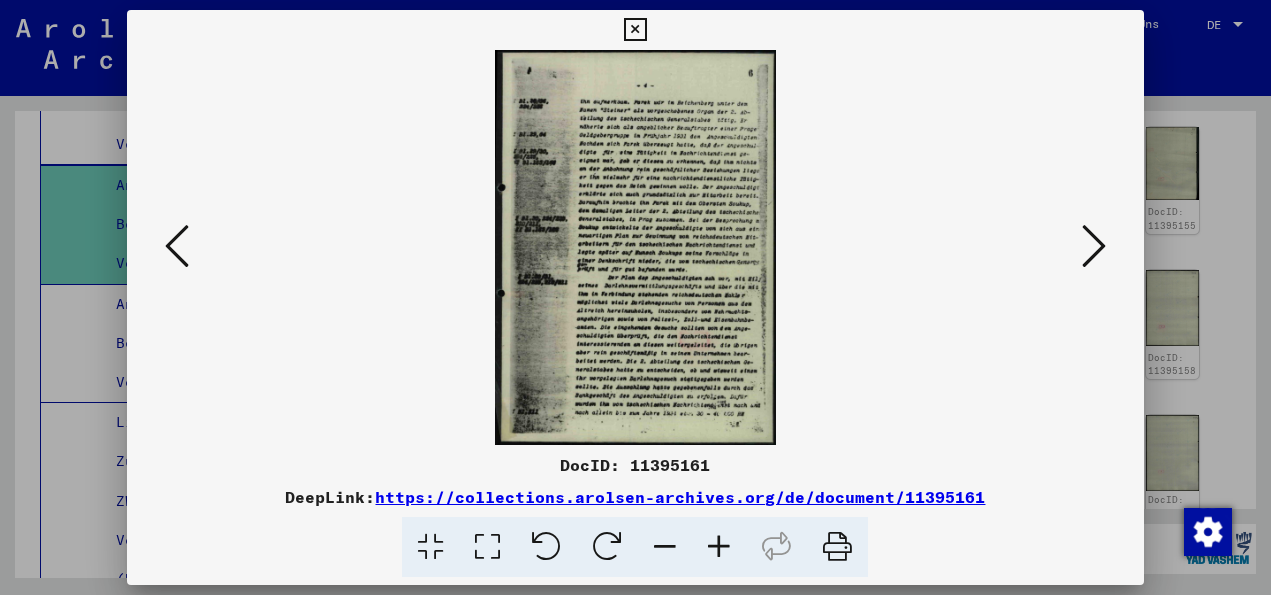 click at bounding box center (1094, 246) 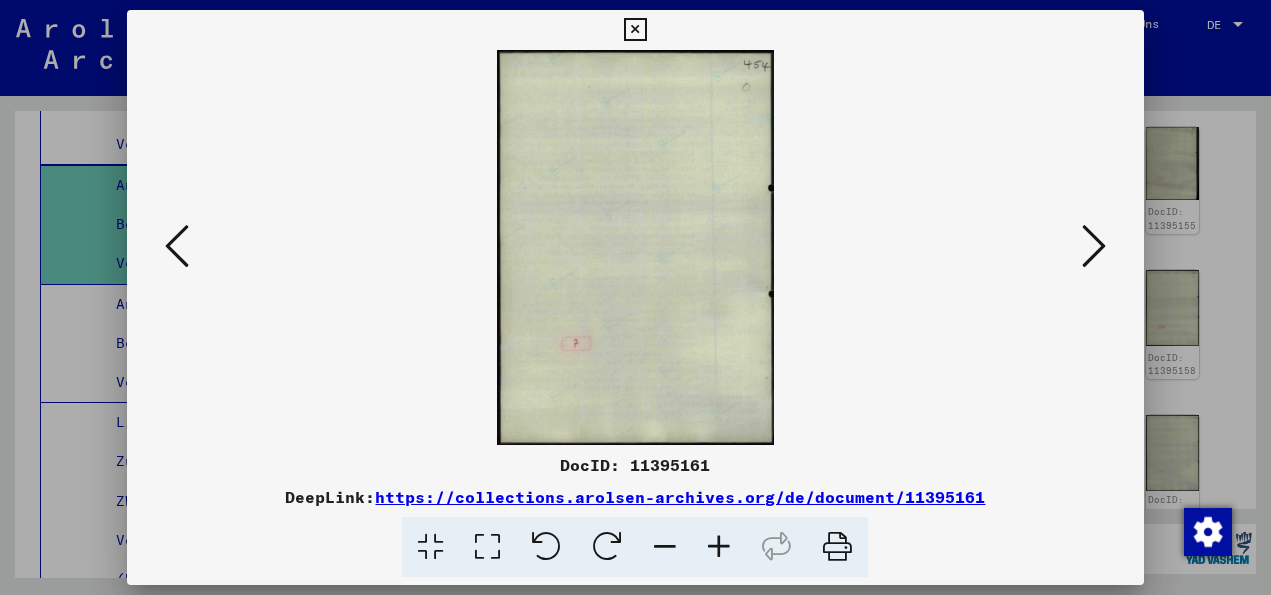 click at bounding box center (1094, 246) 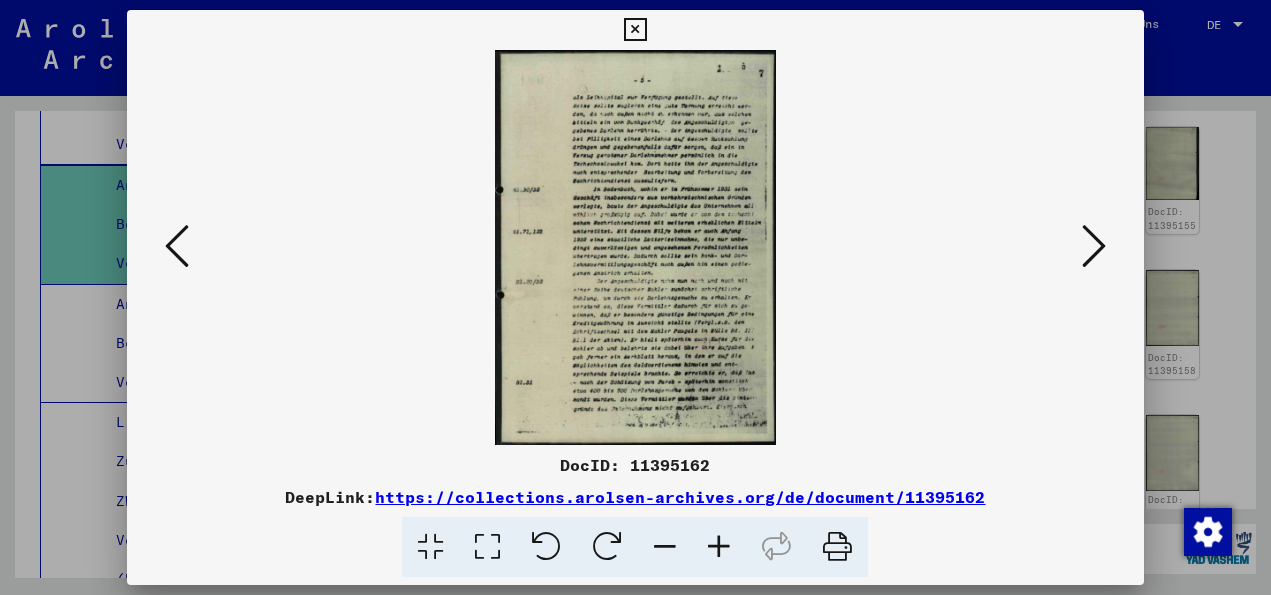 click at bounding box center (1094, 246) 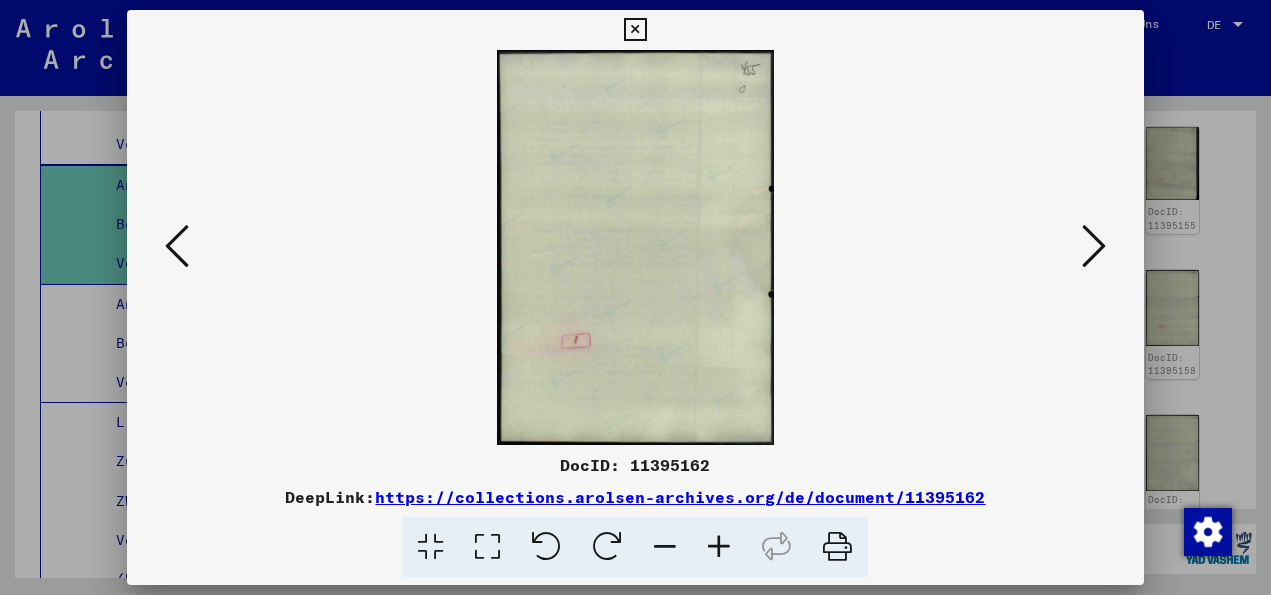 click at bounding box center [1094, 246] 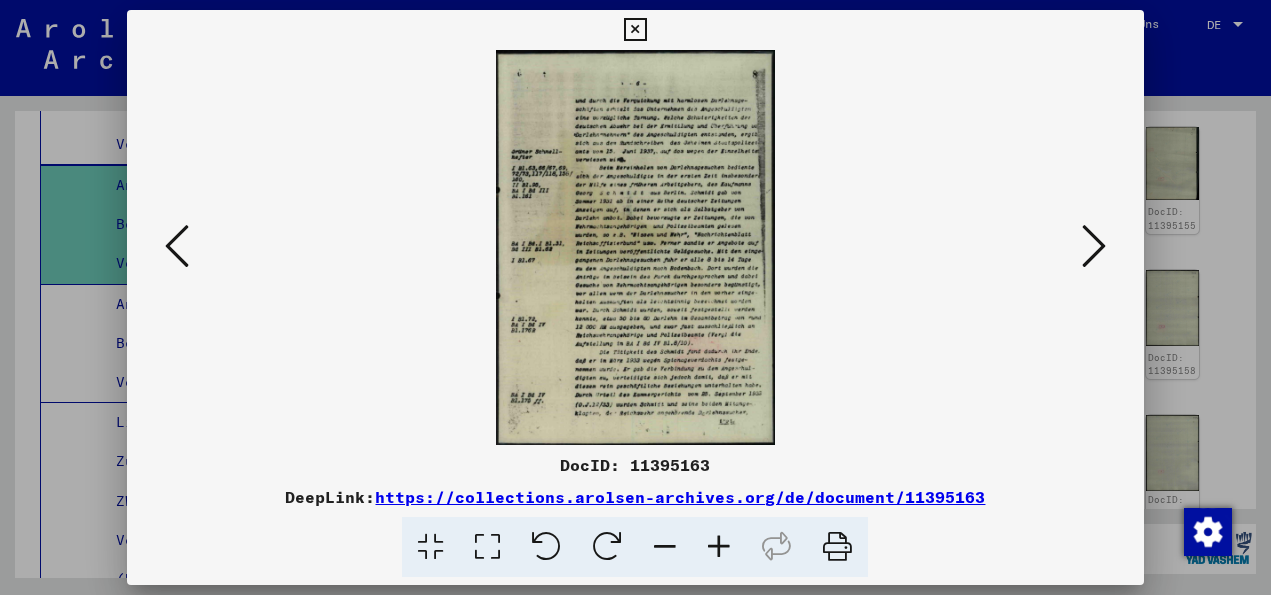 click at bounding box center [1094, 246] 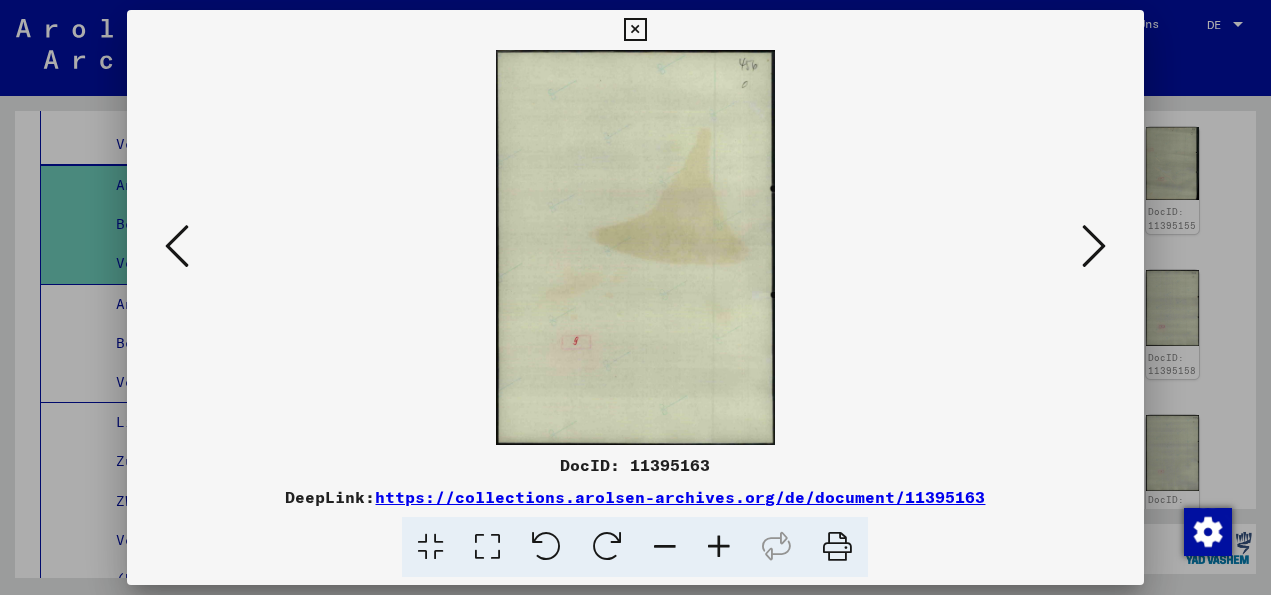 click at bounding box center (1094, 246) 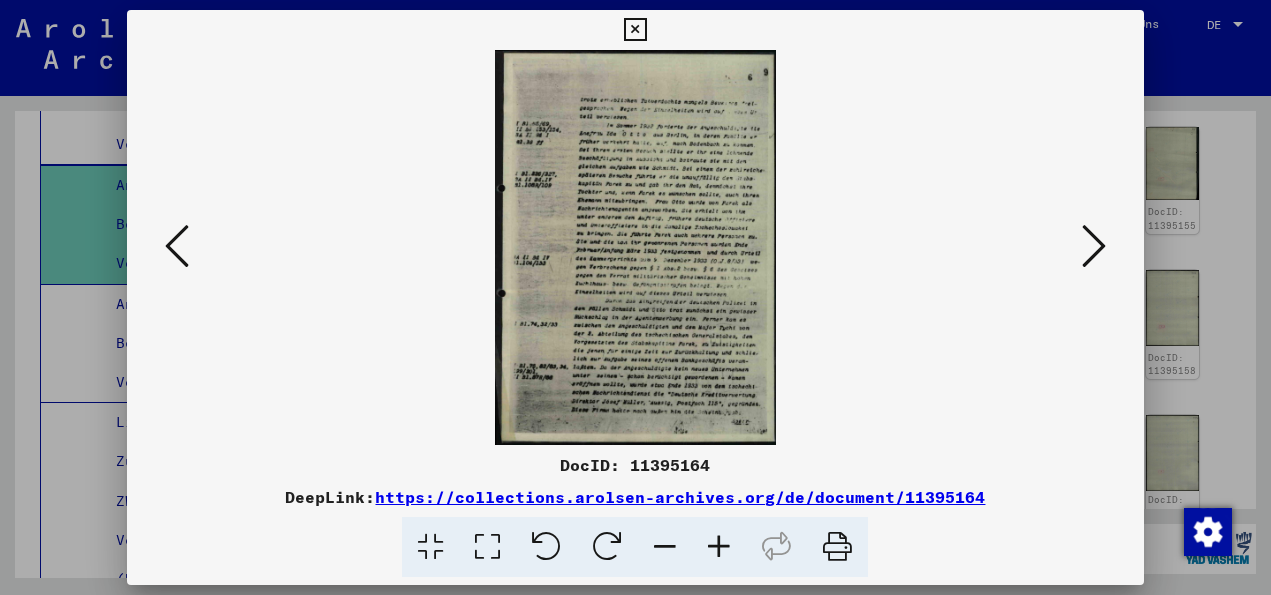 click at bounding box center (1094, 246) 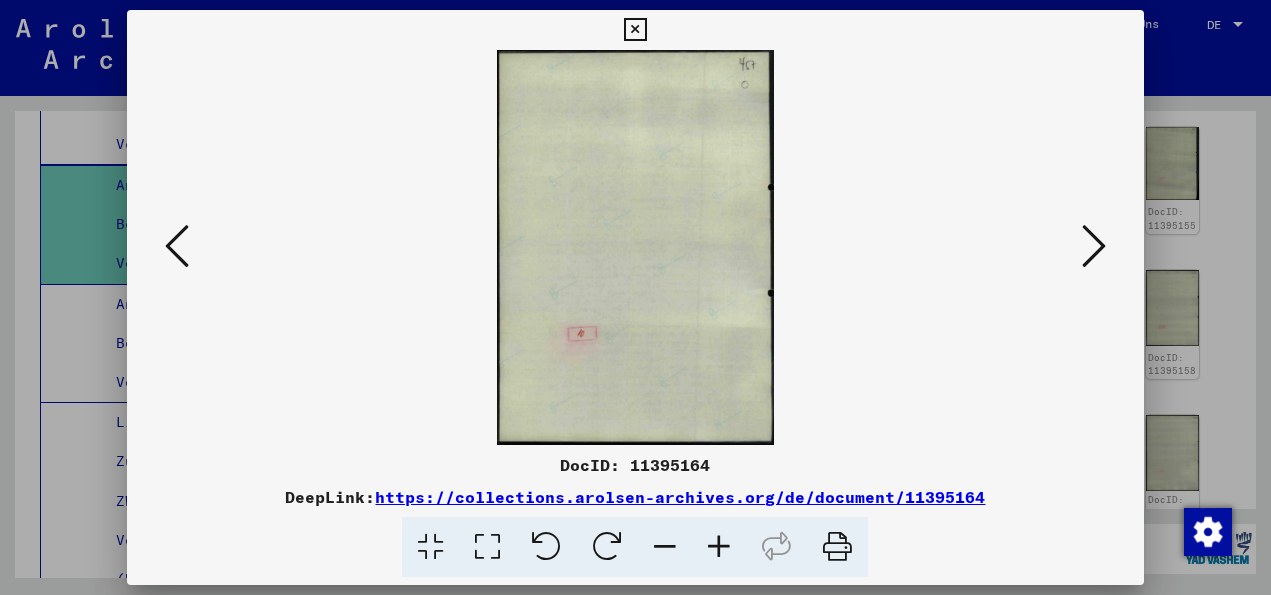 click at bounding box center [1094, 246] 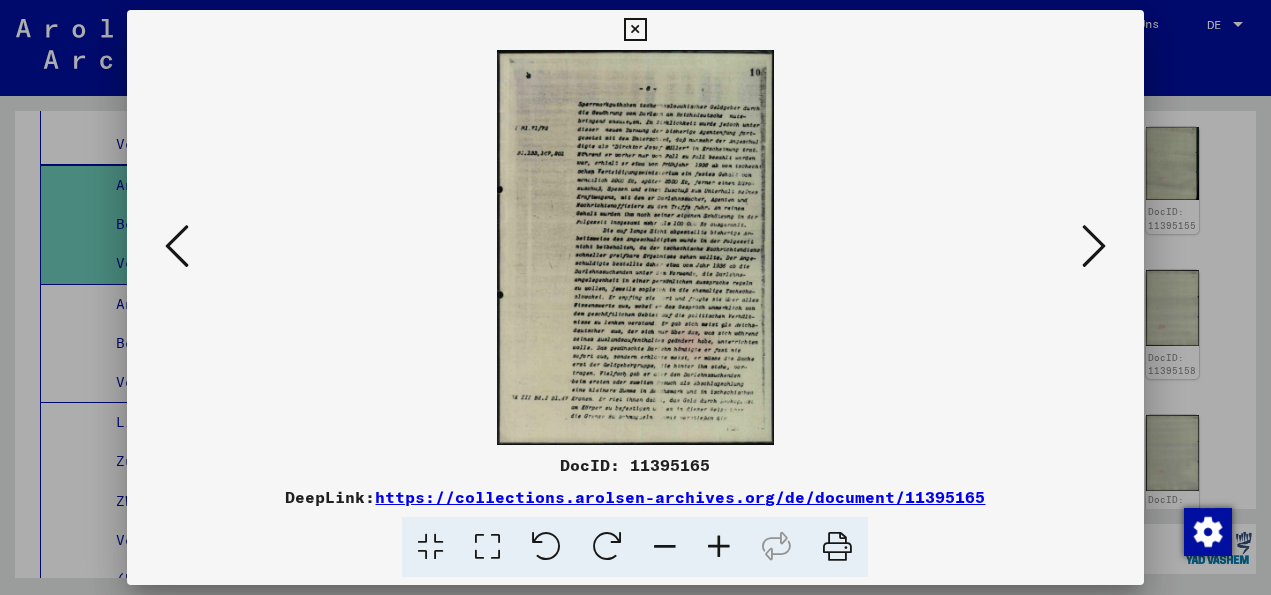 click at bounding box center (1094, 246) 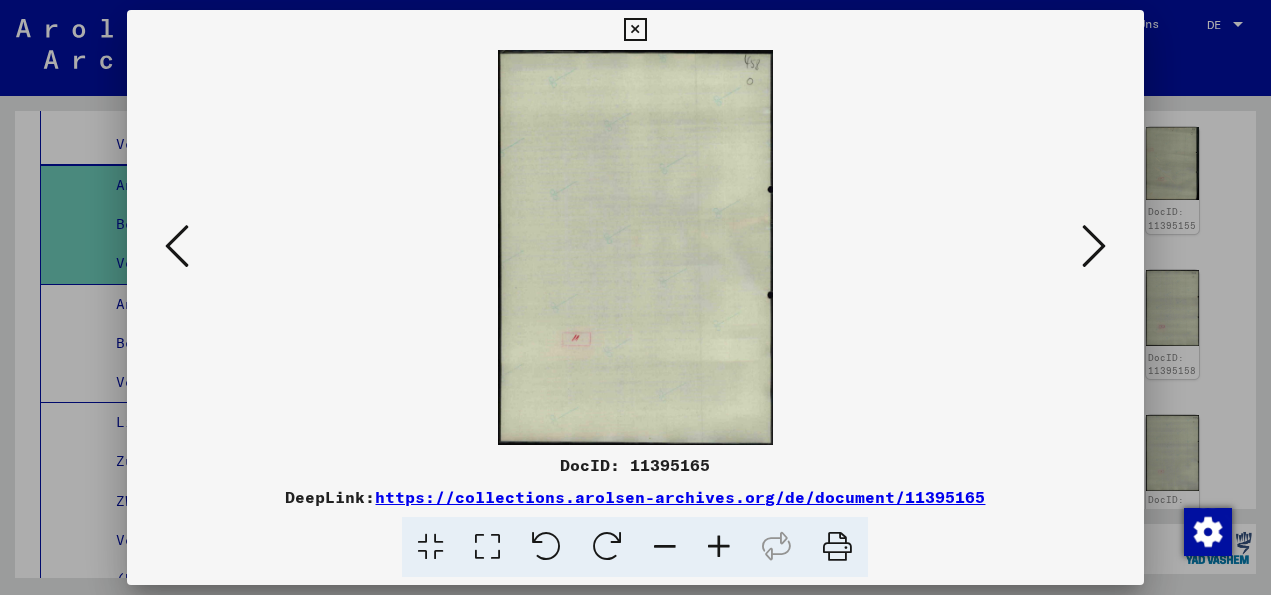 click at bounding box center [1094, 246] 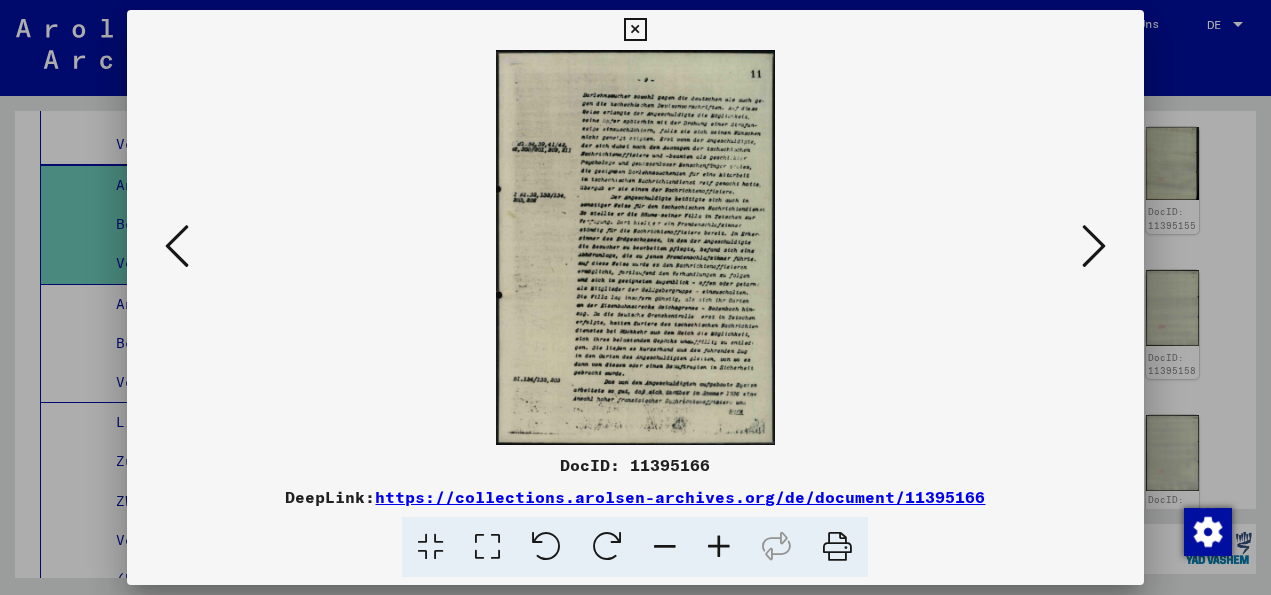 click at bounding box center (635, 30) 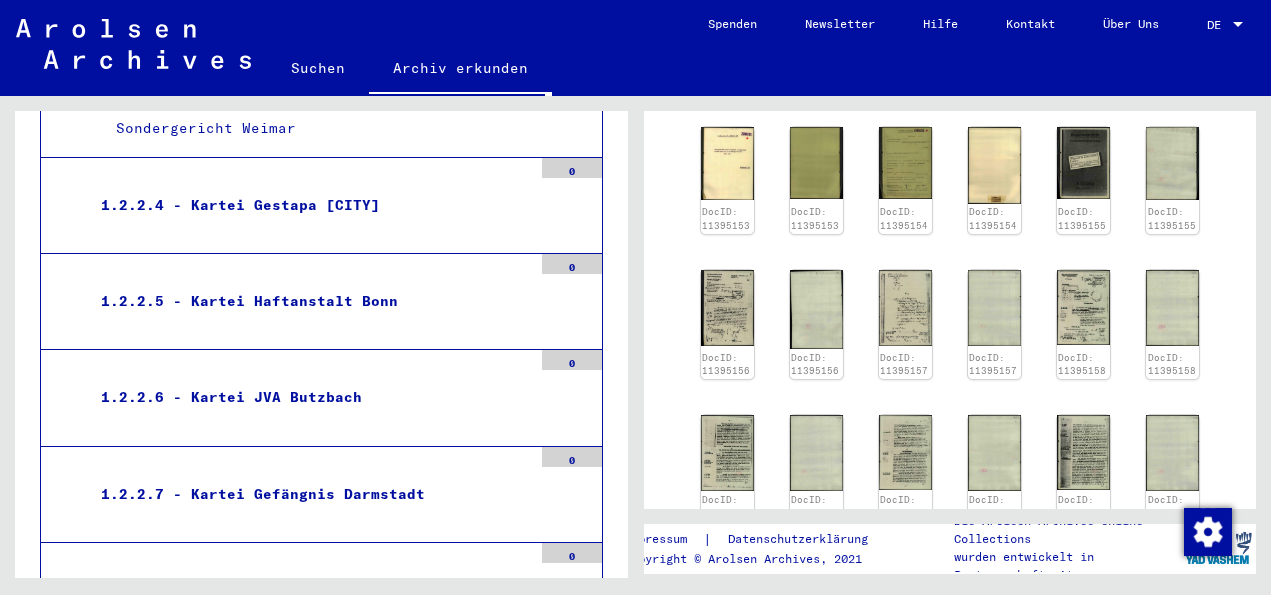 scroll, scrollTop: 8945, scrollLeft: 0, axis: vertical 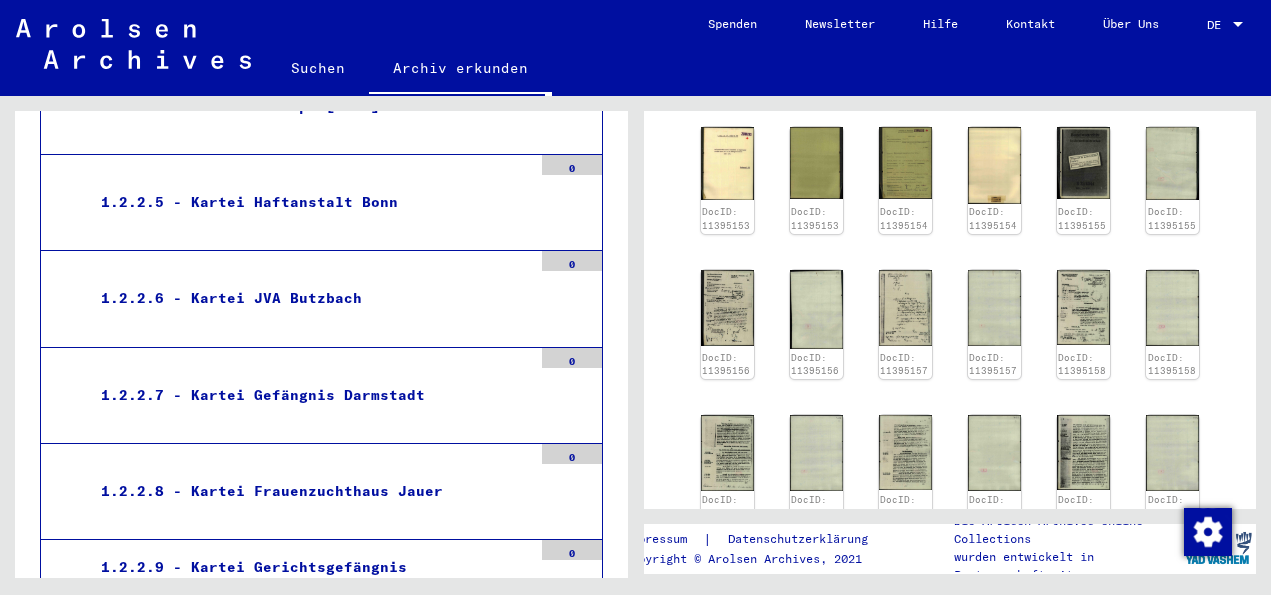 click on "1.2.2.8 - Kartei Frauenzuchthaus Jauer" at bounding box center [309, 491] 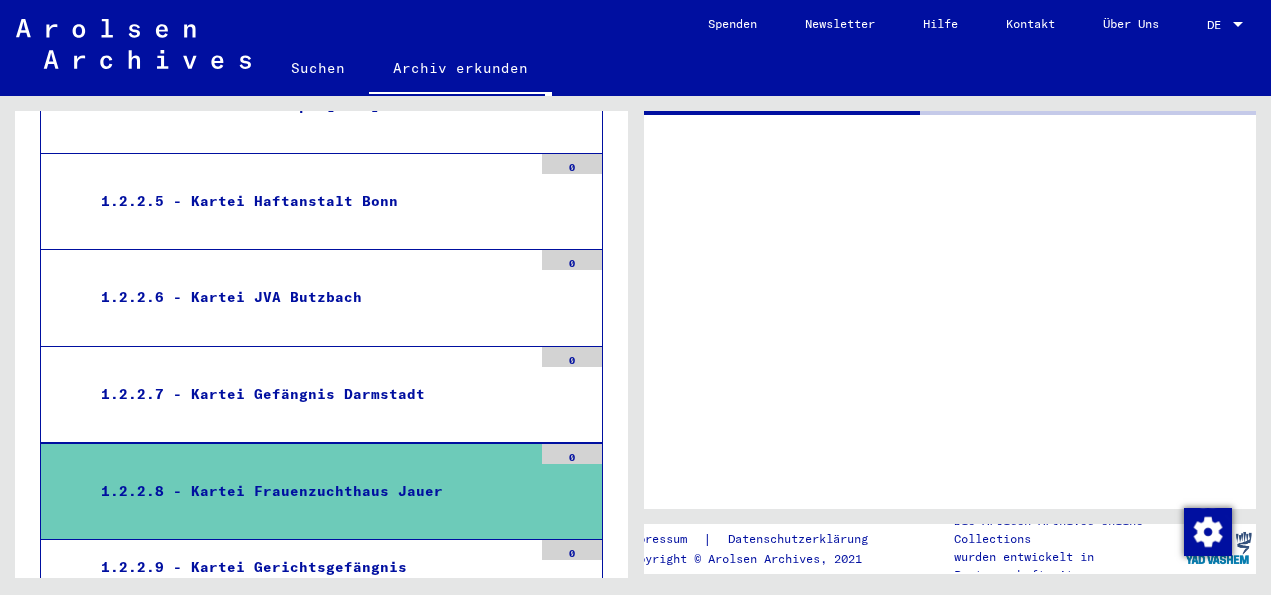 scroll, scrollTop: 8944, scrollLeft: 0, axis: vertical 